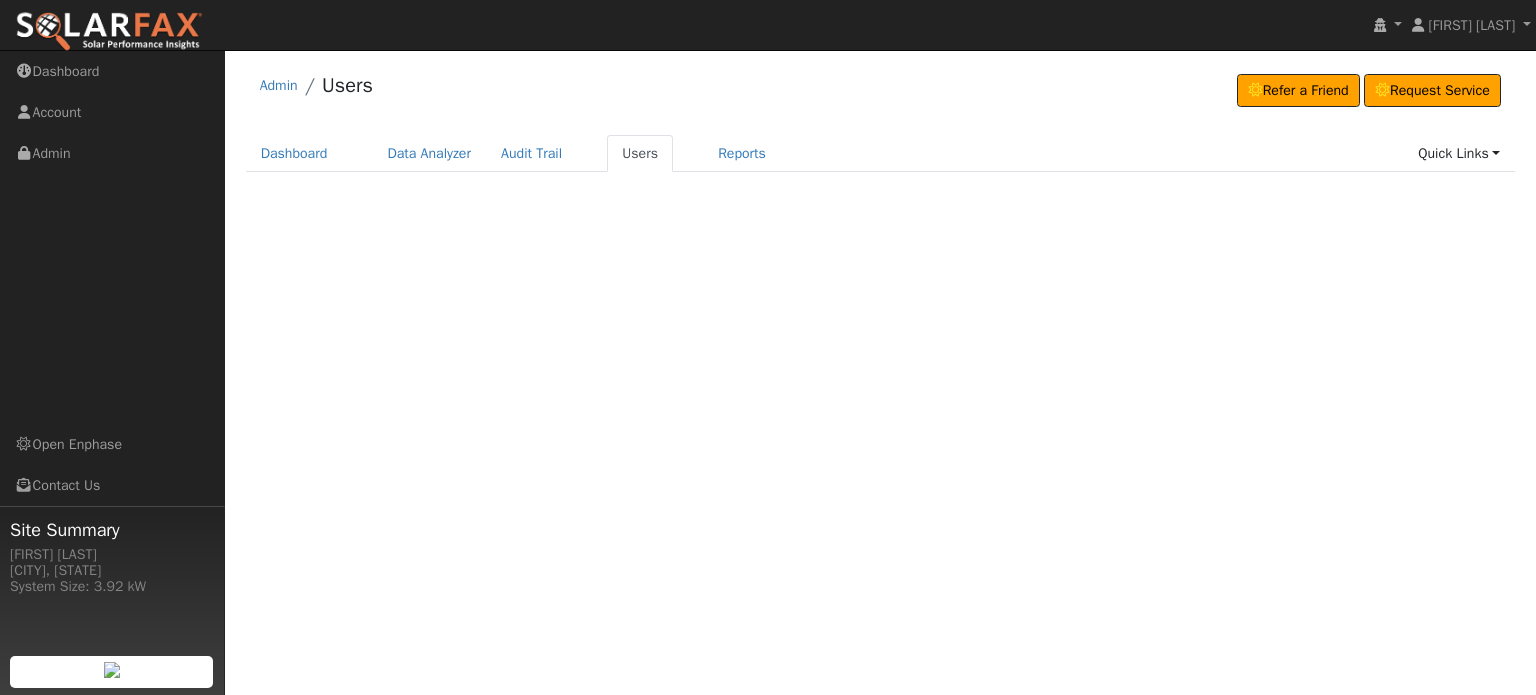 scroll, scrollTop: 0, scrollLeft: 0, axis: both 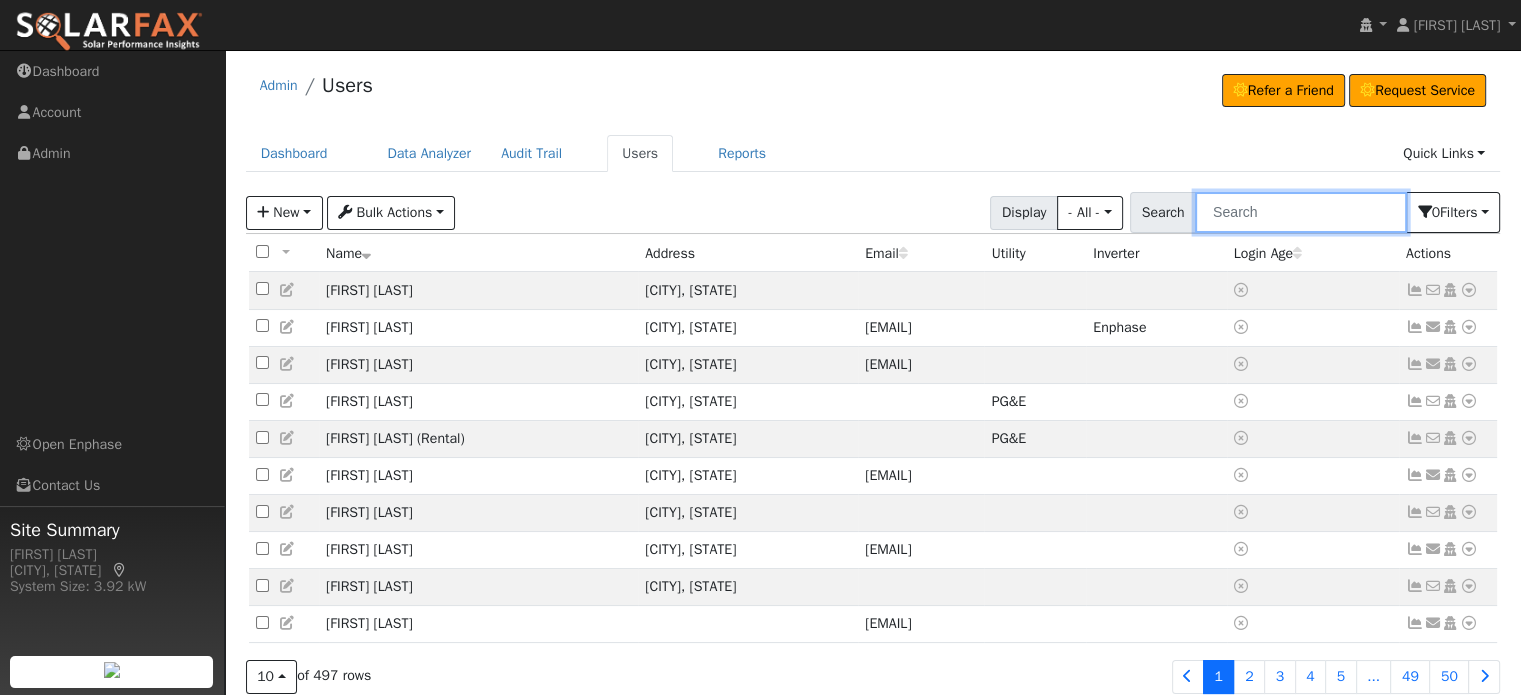 click at bounding box center (1301, 212) 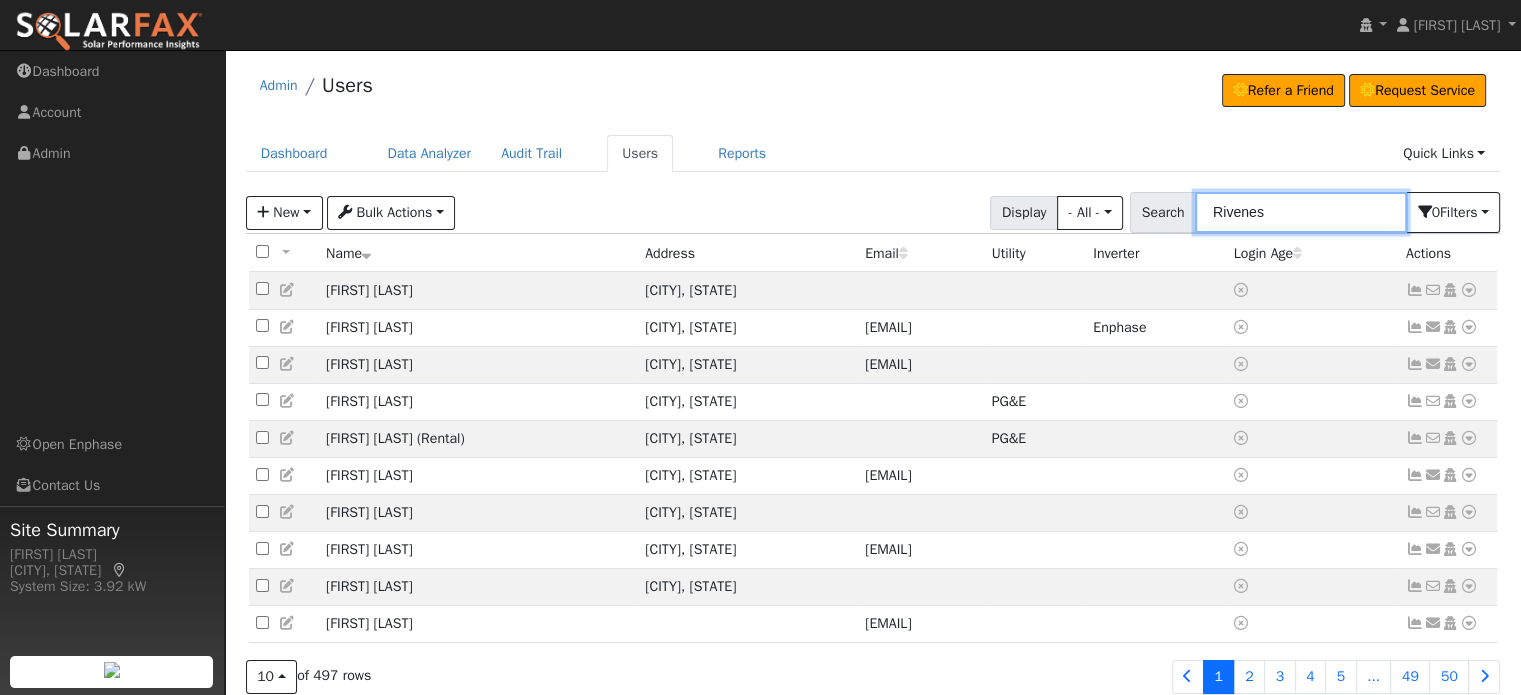 type on "Rivenes" 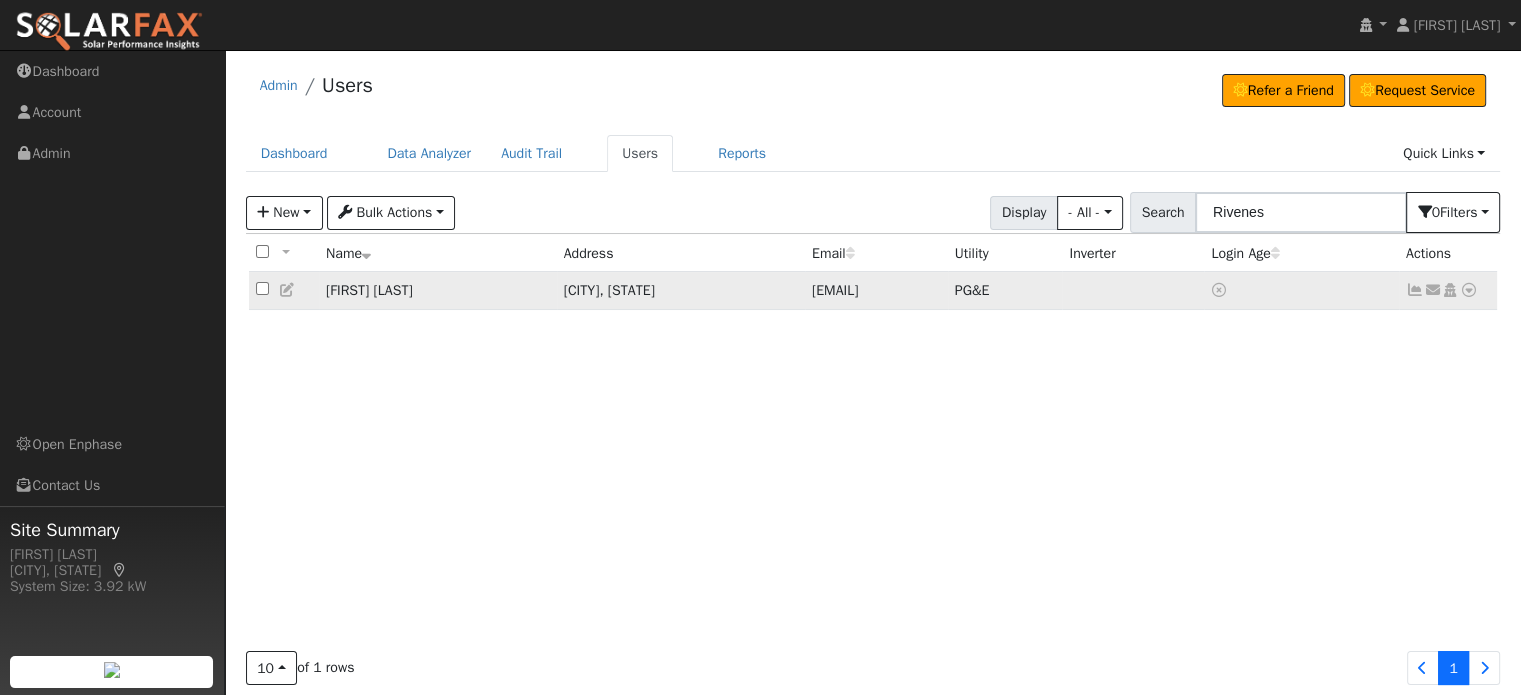 click at bounding box center [1469, 290] 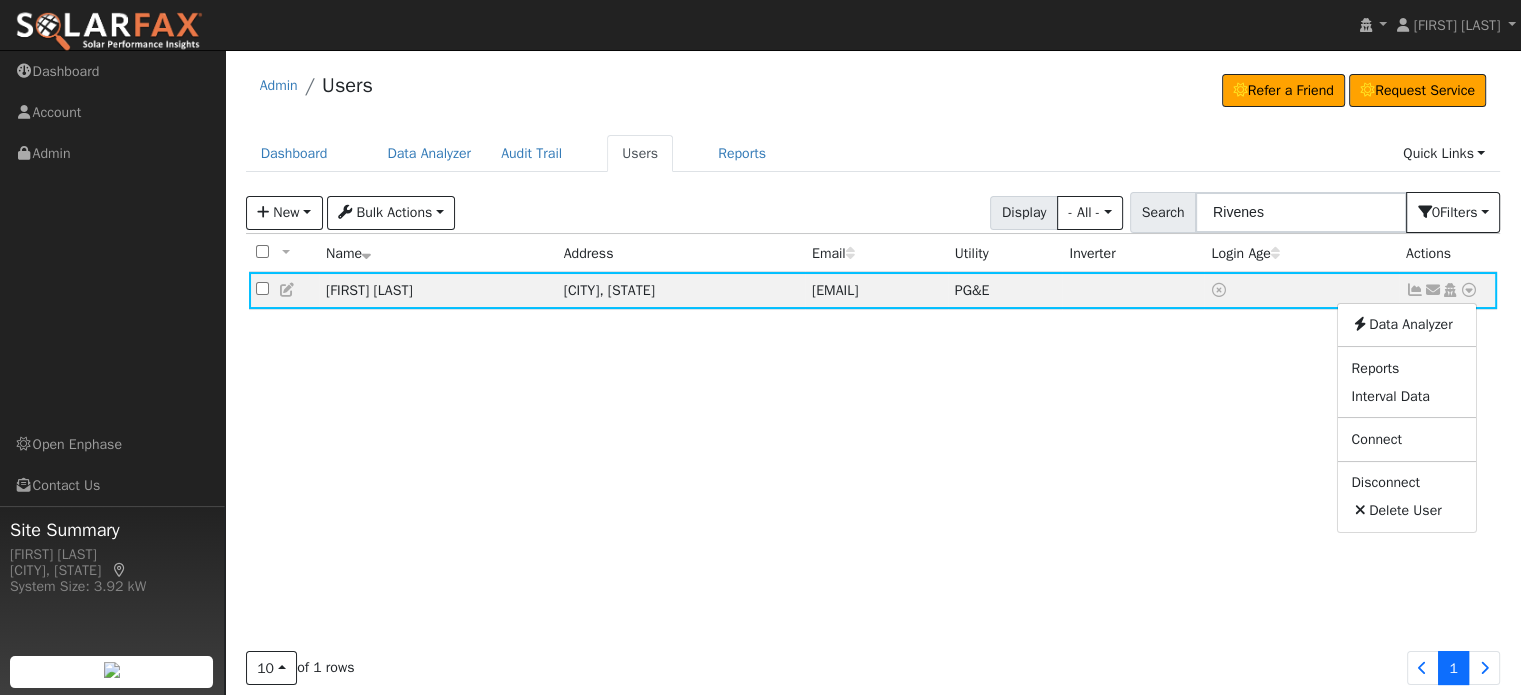 click on "All None All on page None on page  Name  Address  Email  Utility Inverter  Login Age  Actions [FIRST] [LAST]  [CITY], [STATE] [EMAIL] PG&E    Send Email... Copy a Link Reset Password Open Access  Data Analyzer  Reports Scenario Health Check Account Timeline User Audit Trail  Interval Data Import From CSV Export to CSV  Connect  Solar  Disconnect  Utility  Delete User" at bounding box center [873, 442] 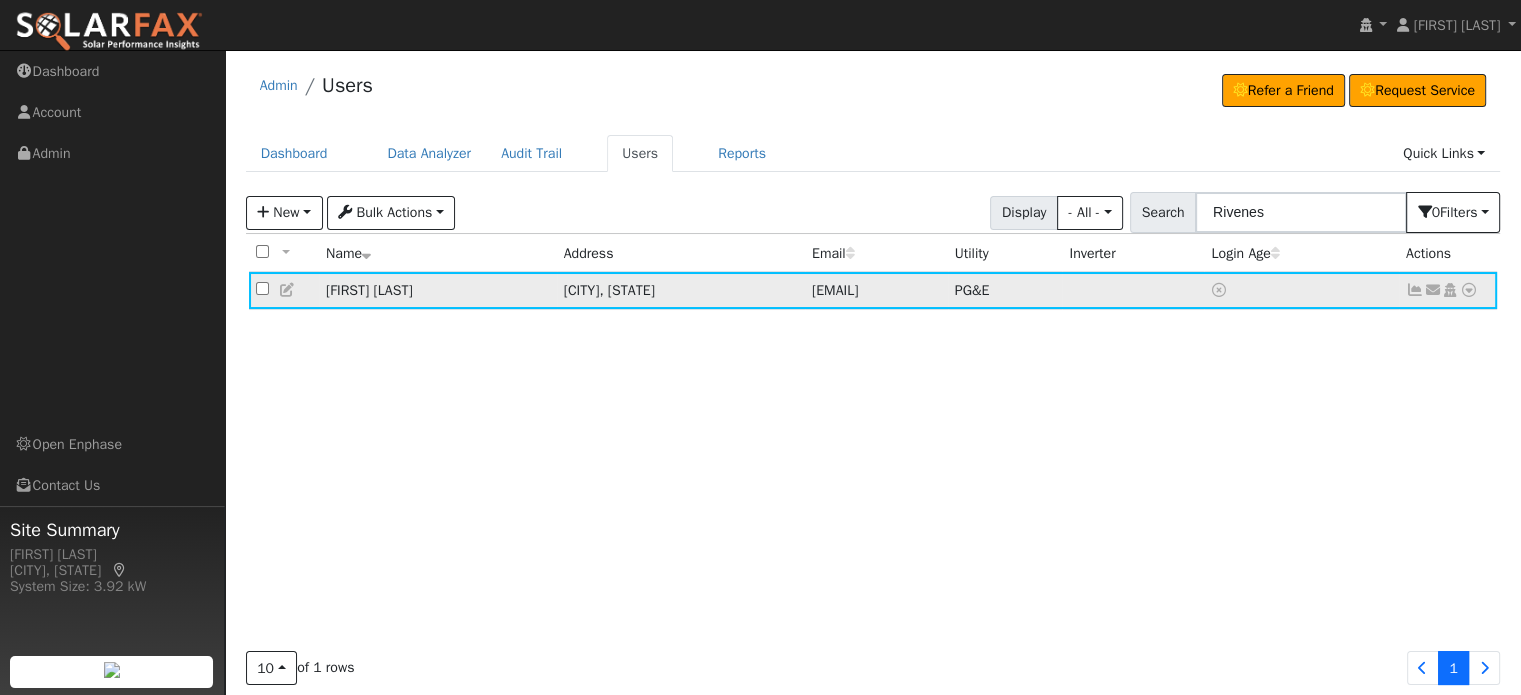 click at bounding box center (1469, 290) 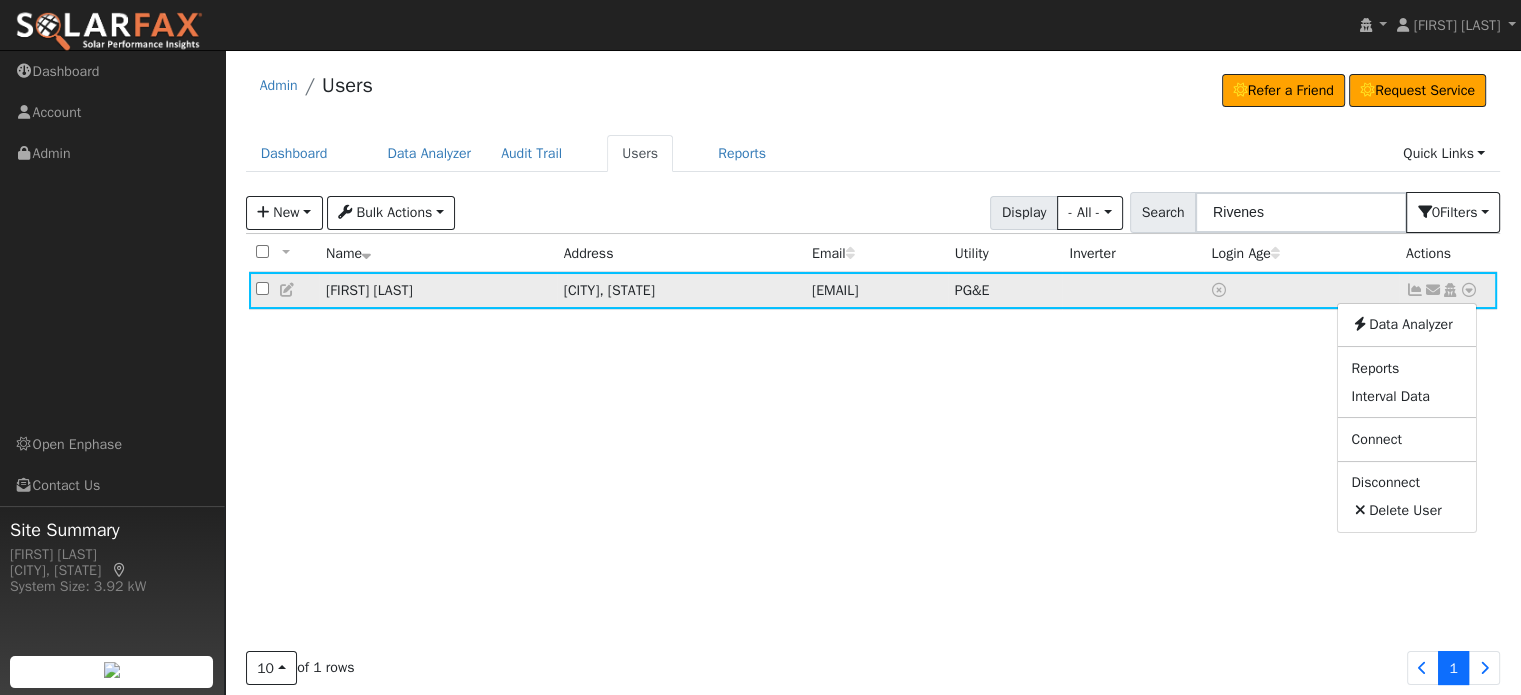 click at bounding box center (1301, 290) 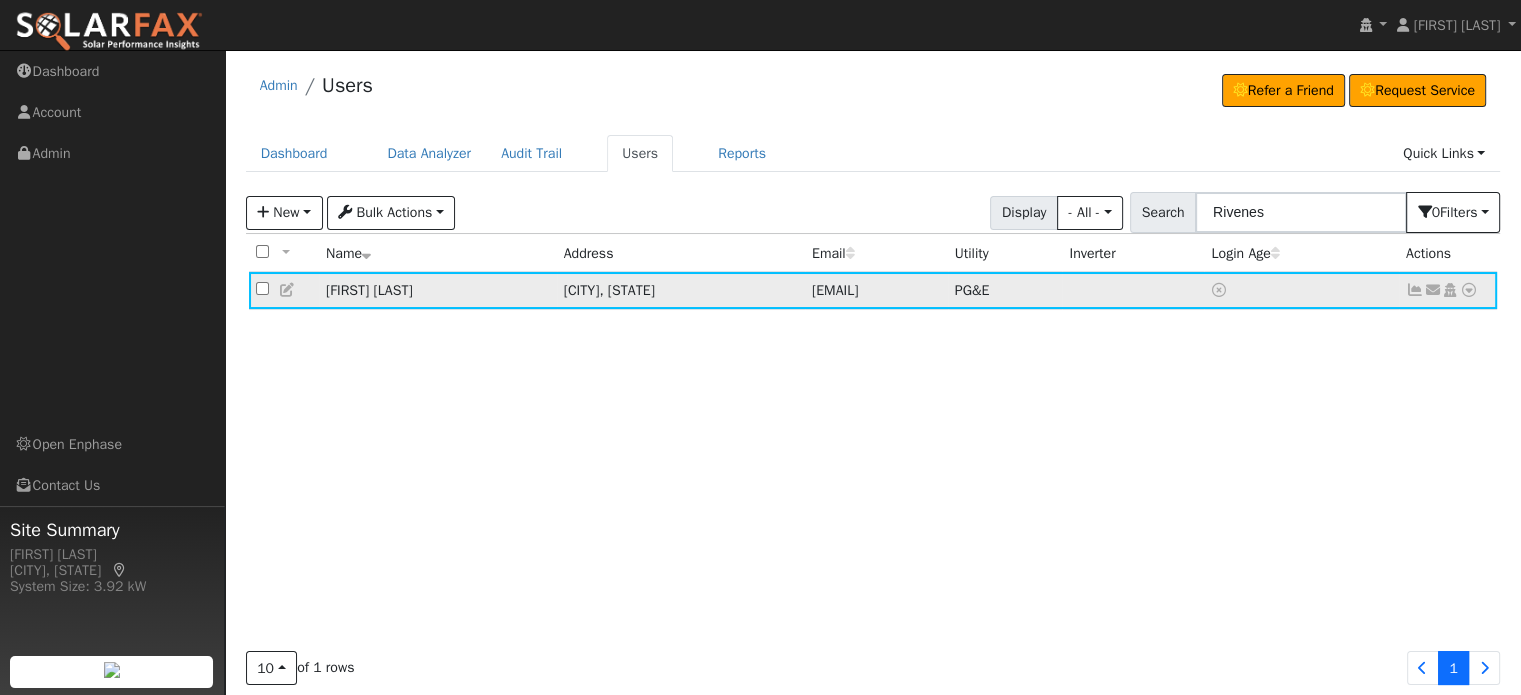 click at bounding box center (1415, 290) 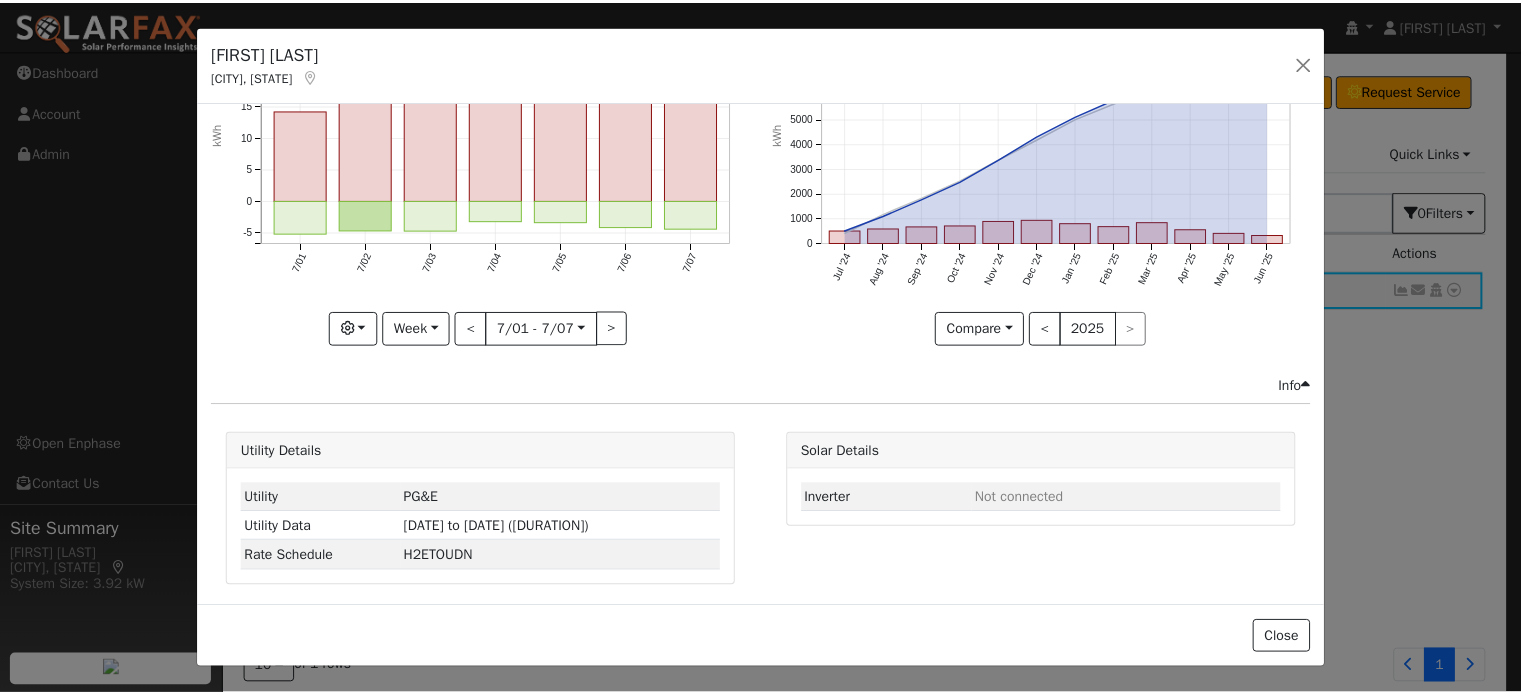 scroll, scrollTop: 0, scrollLeft: 0, axis: both 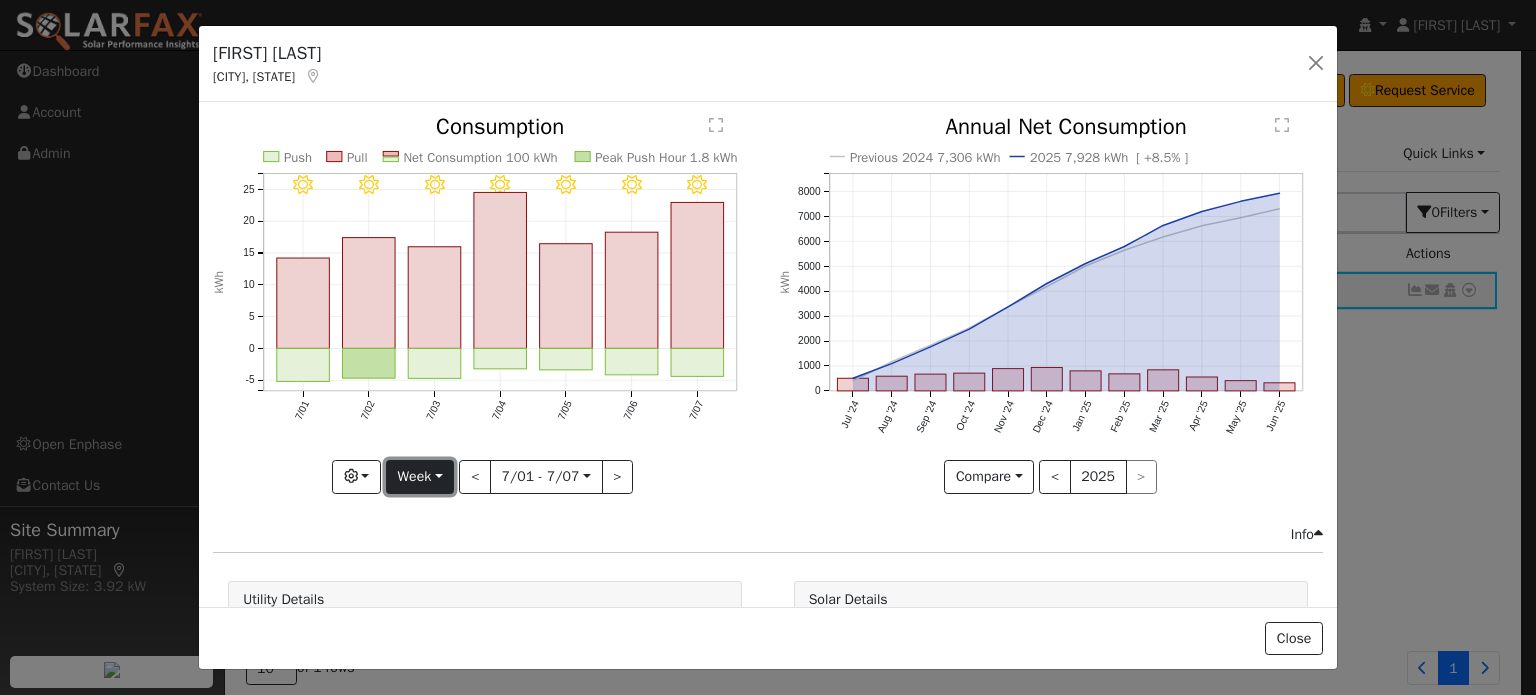 click on "Week" at bounding box center [356, 477] 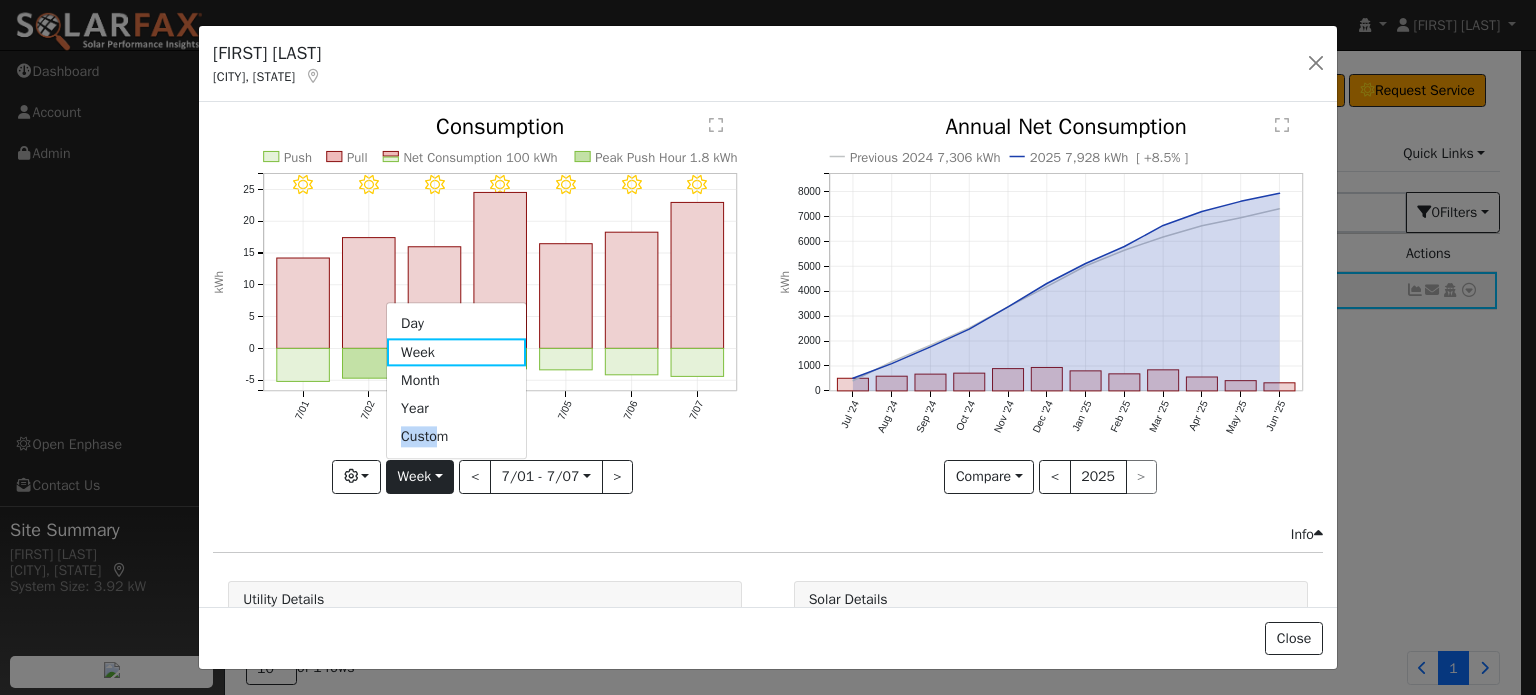 drag, startPoint x: 430, startPoint y: 417, endPoint x: 430, endPoint y: 405, distance: 12 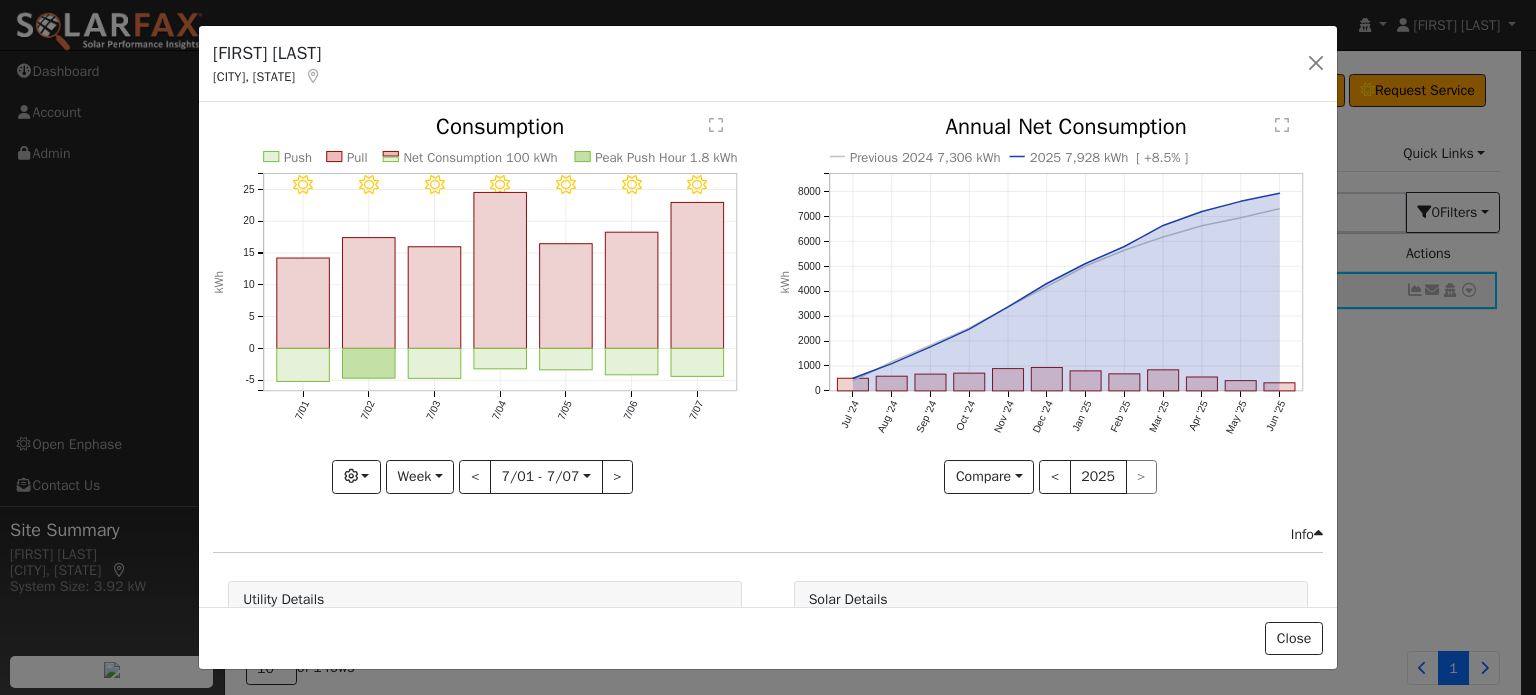 click on "7/03" at bounding box center [302, 410] 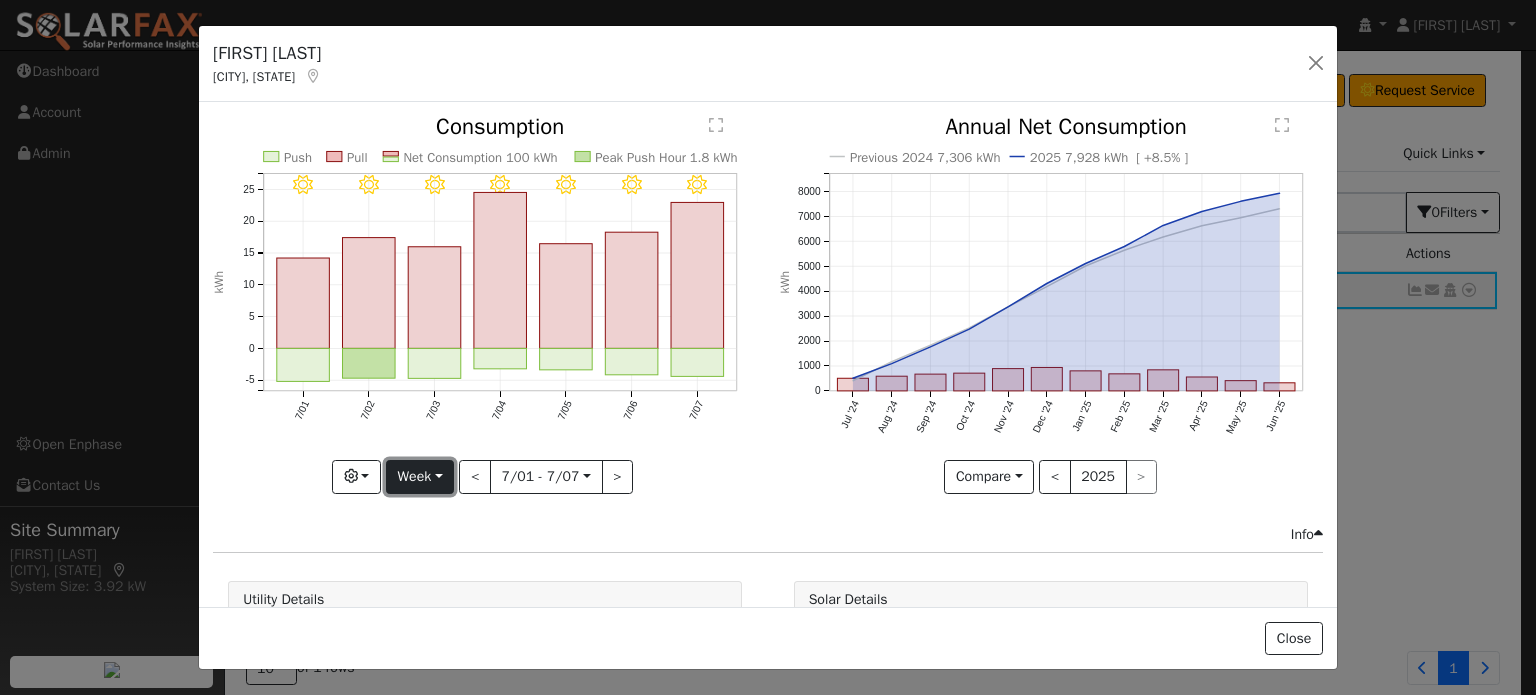 click on "Week" at bounding box center (356, 477) 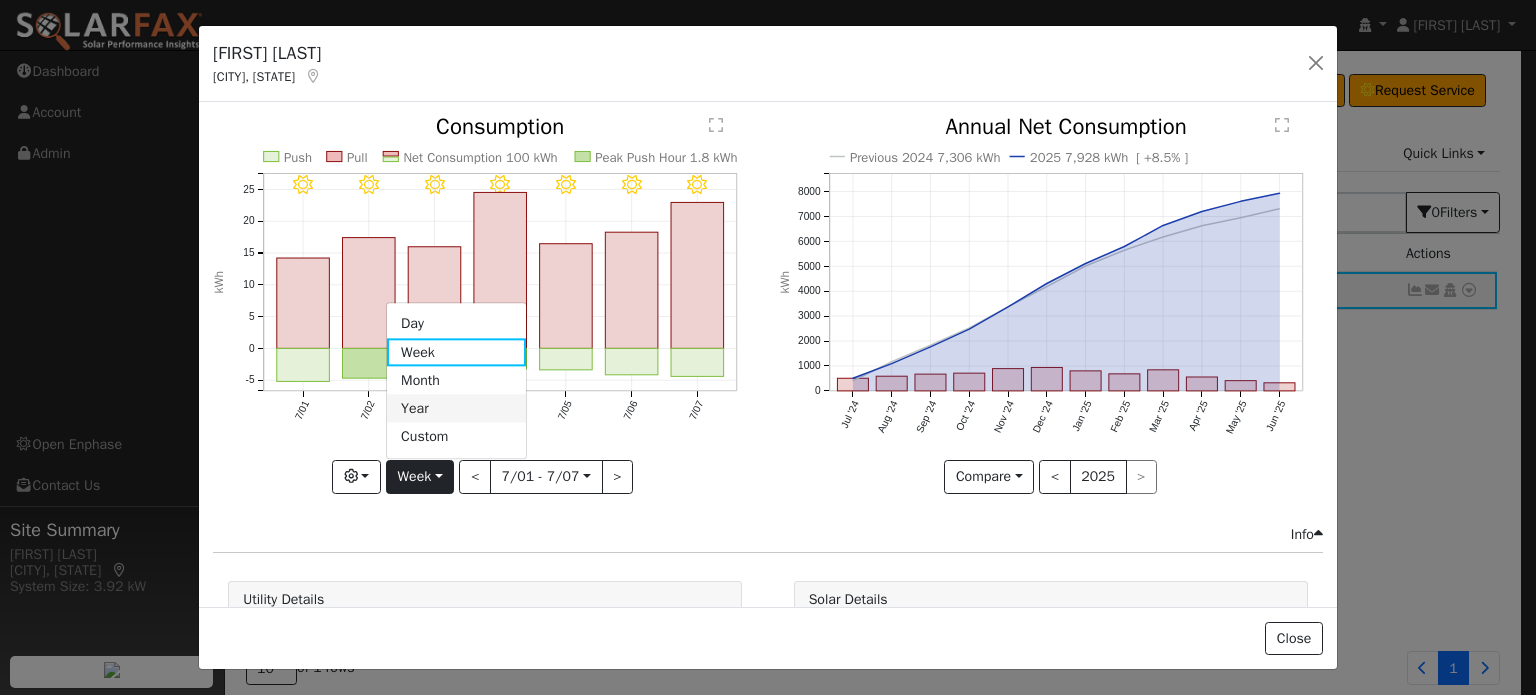 click on "Year" at bounding box center (456, 324) 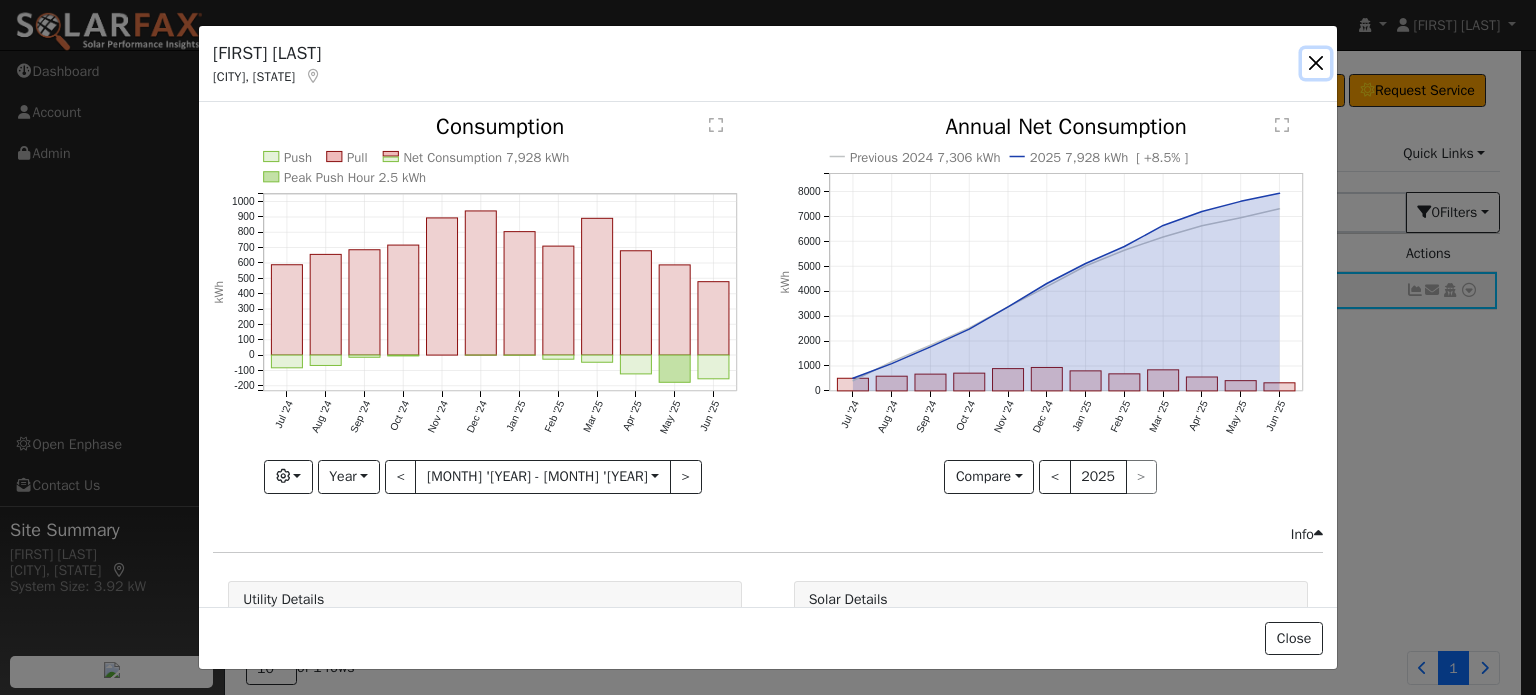 click at bounding box center (1316, 63) 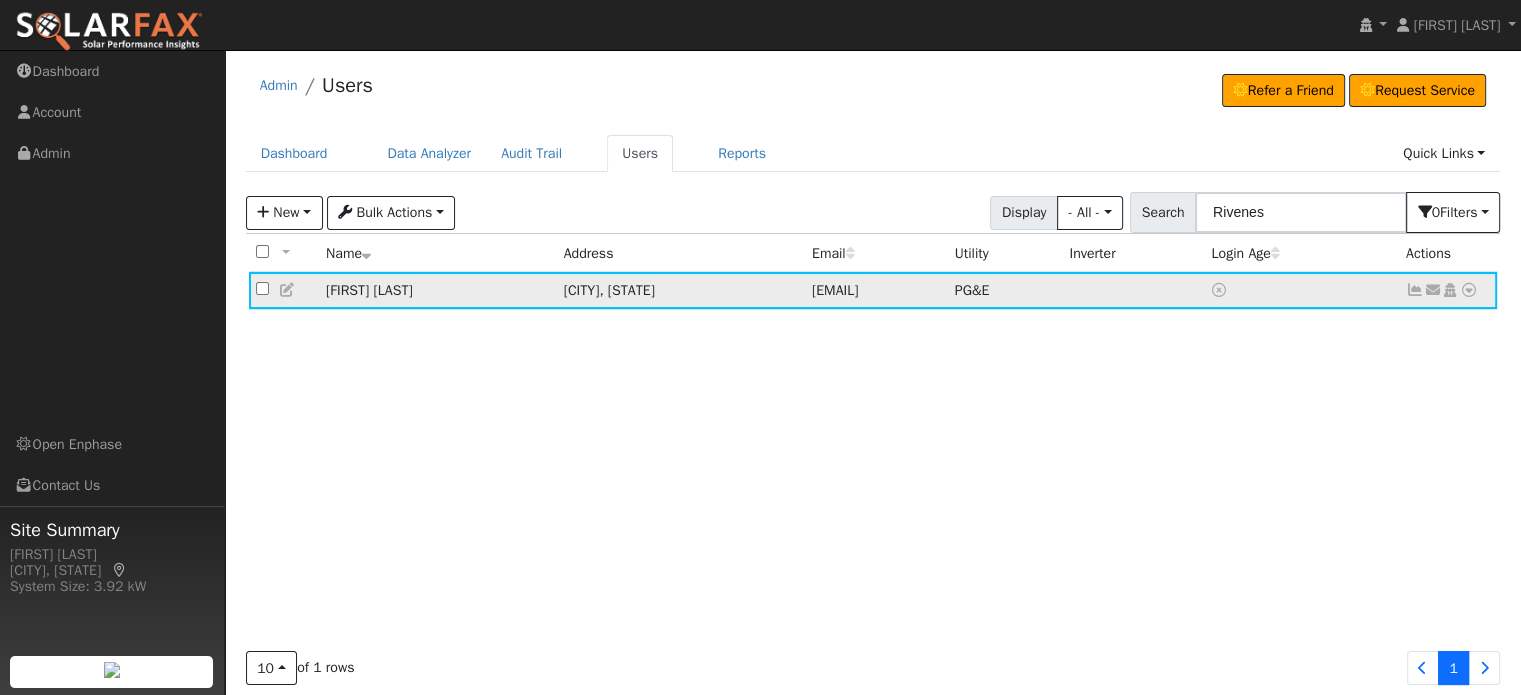 click at bounding box center (1469, 290) 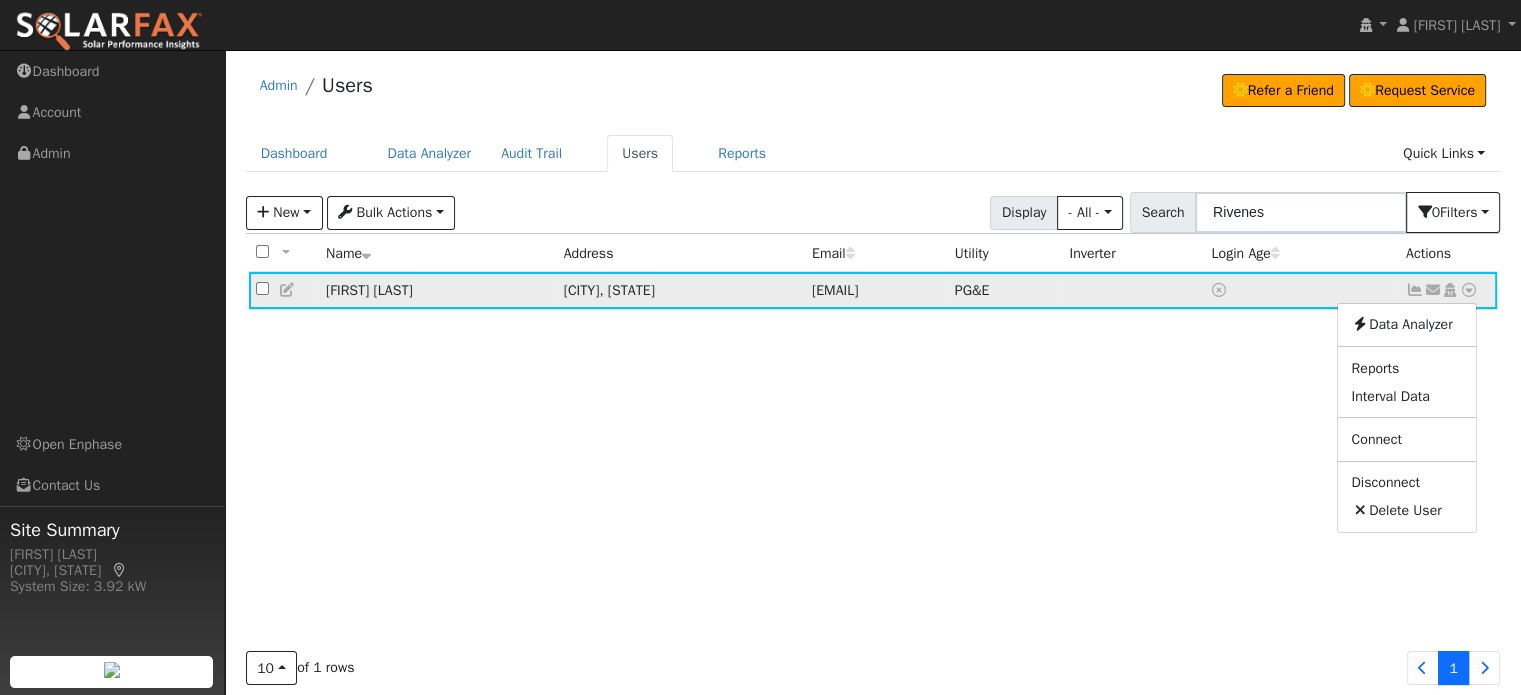 click on "Scenario" at bounding box center (0, 0) 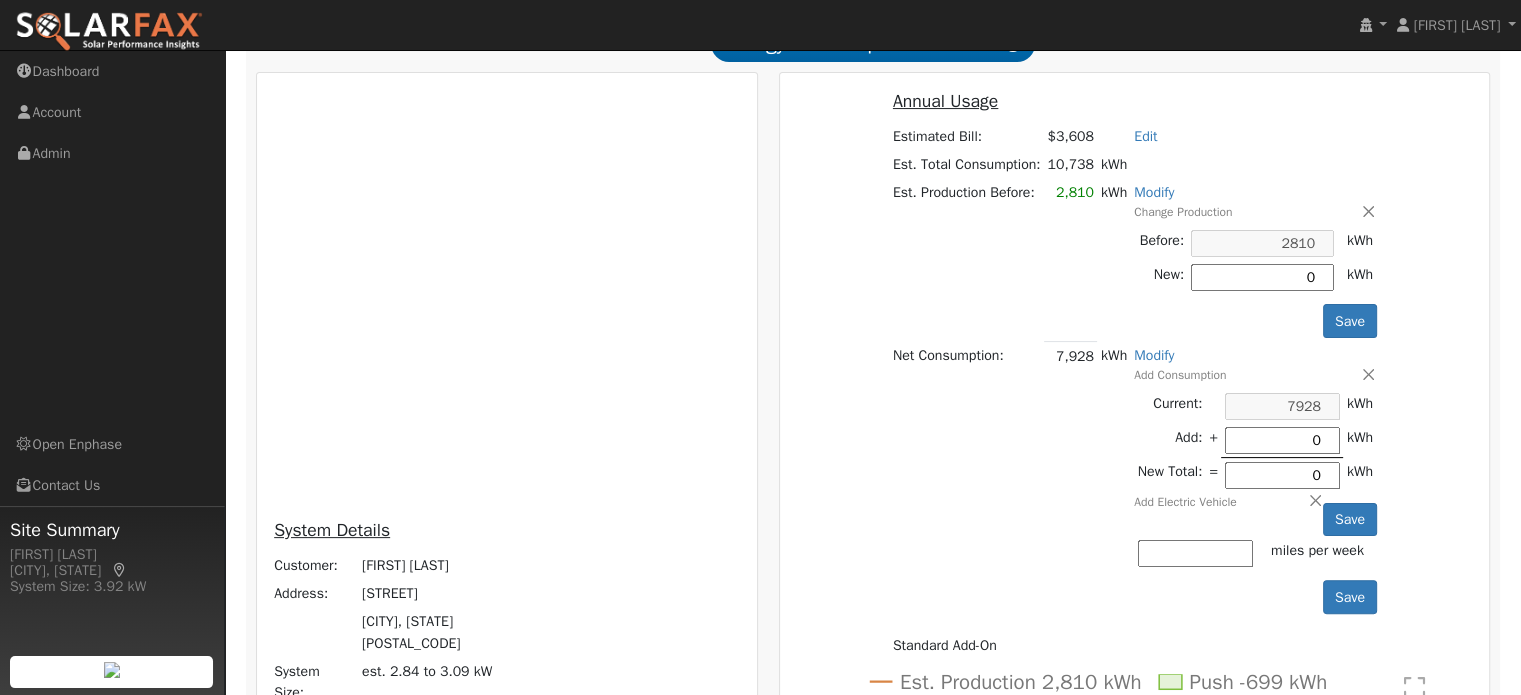 scroll, scrollTop: 368, scrollLeft: 0, axis: vertical 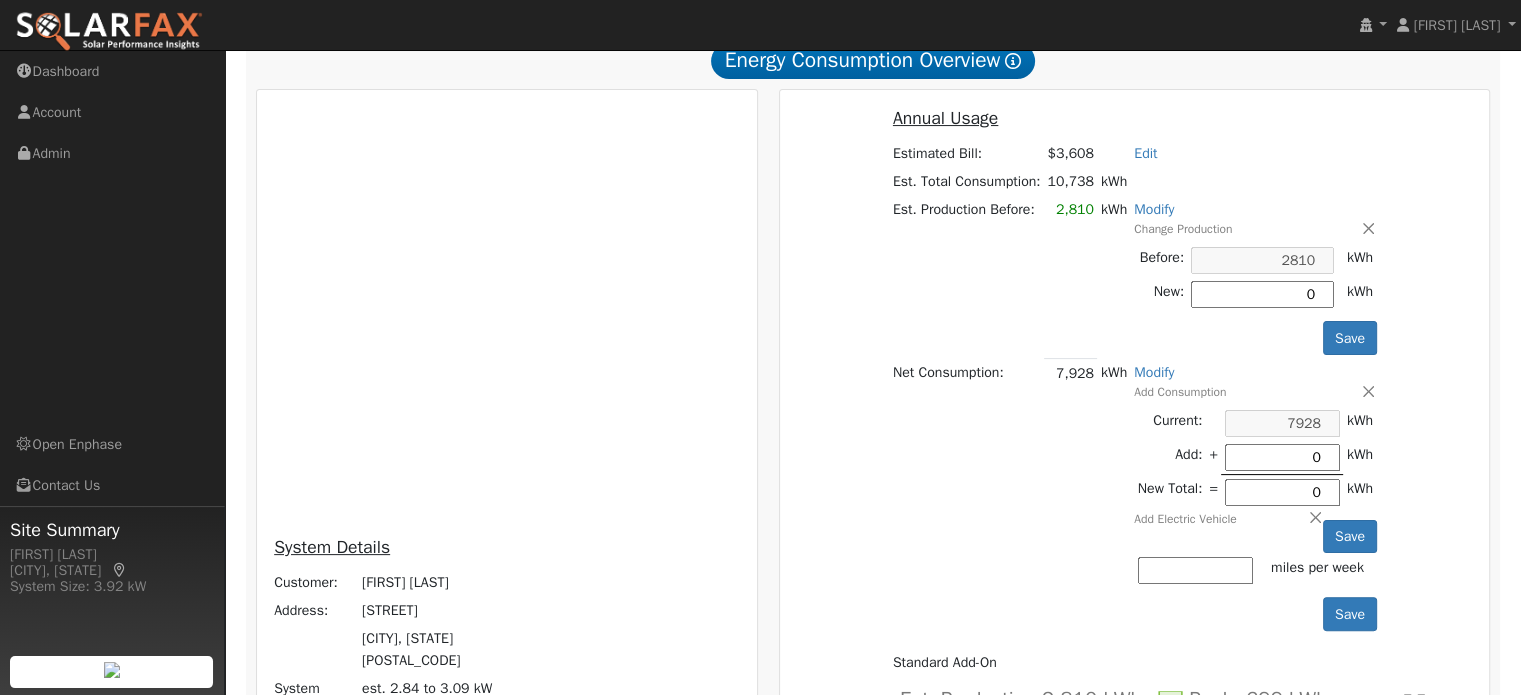 click on "Continue" at bounding box center (310, 1451) 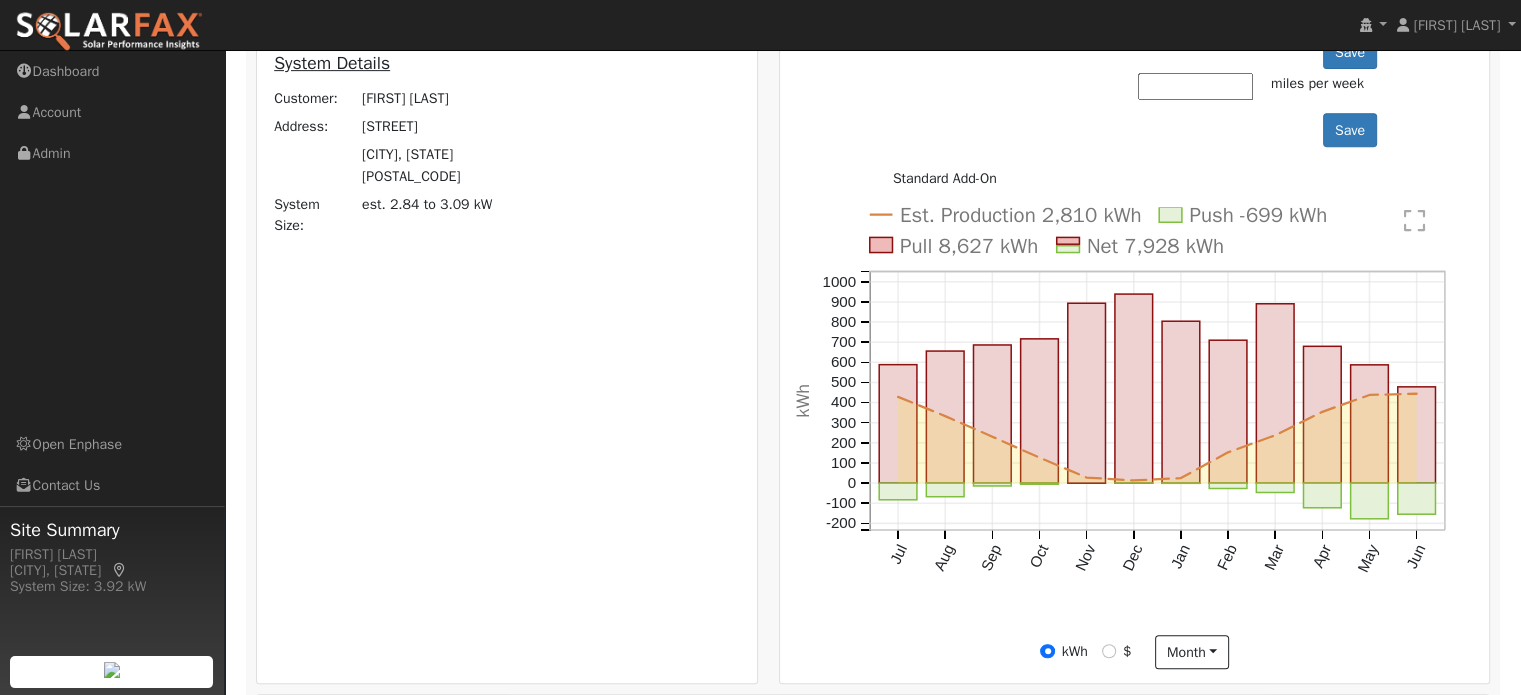 scroll, scrollTop: 904, scrollLeft: 0, axis: vertical 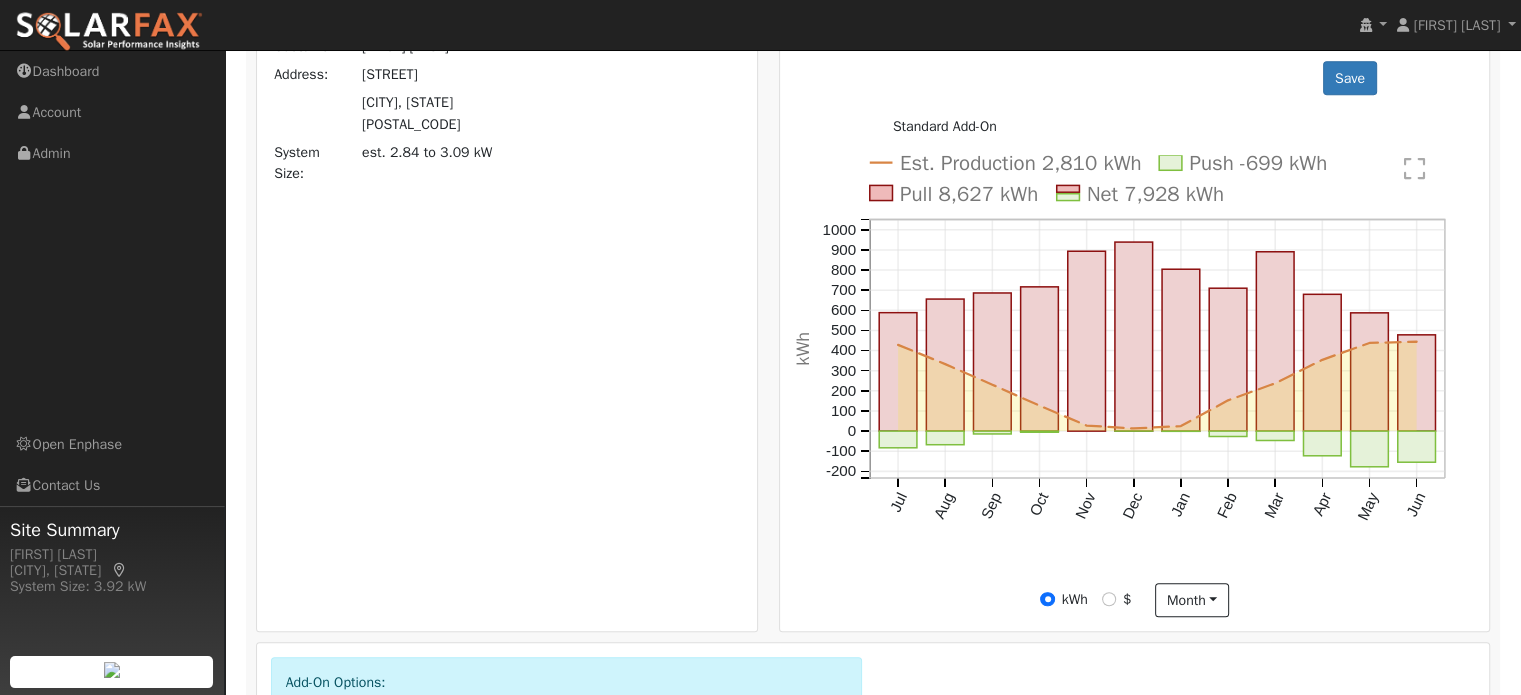 click on "7928" at bounding box center (560, 1395) 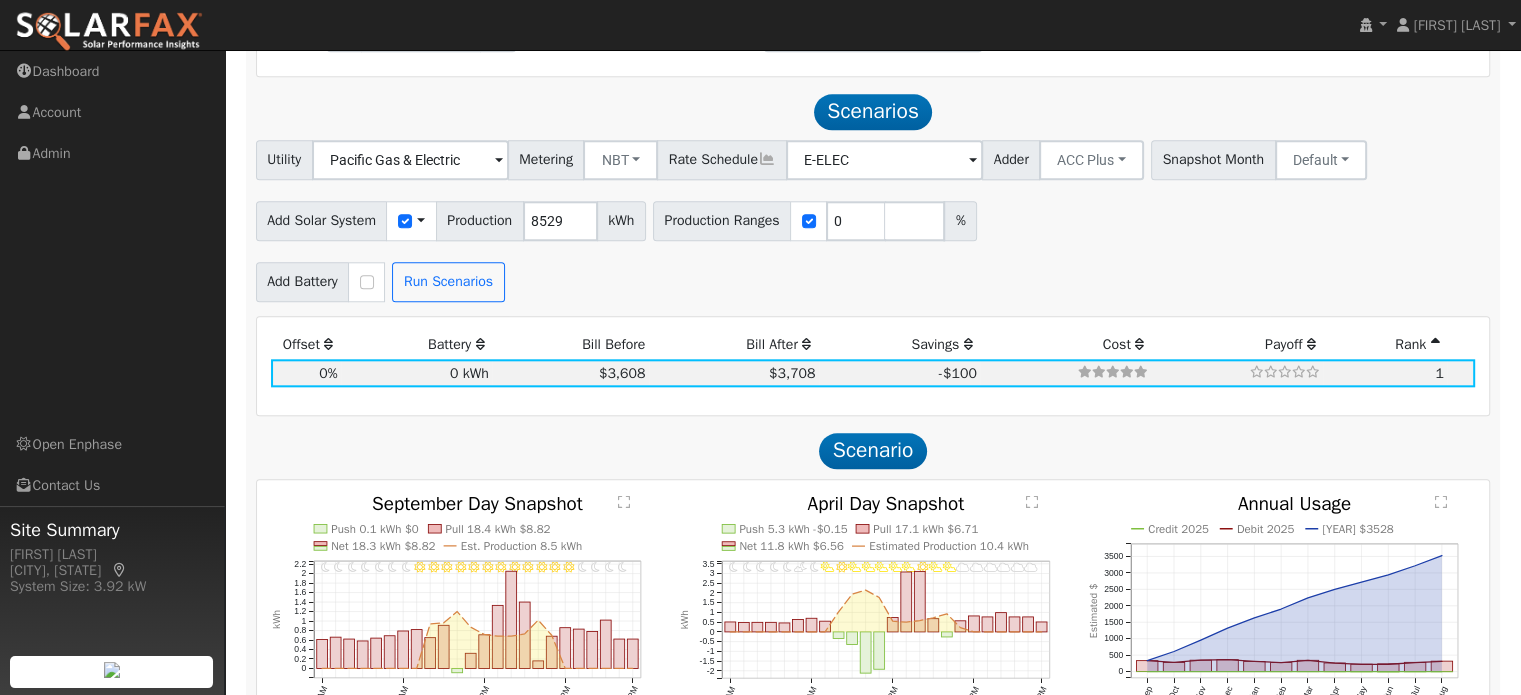 scroll, scrollTop: 2076, scrollLeft: 0, axis: vertical 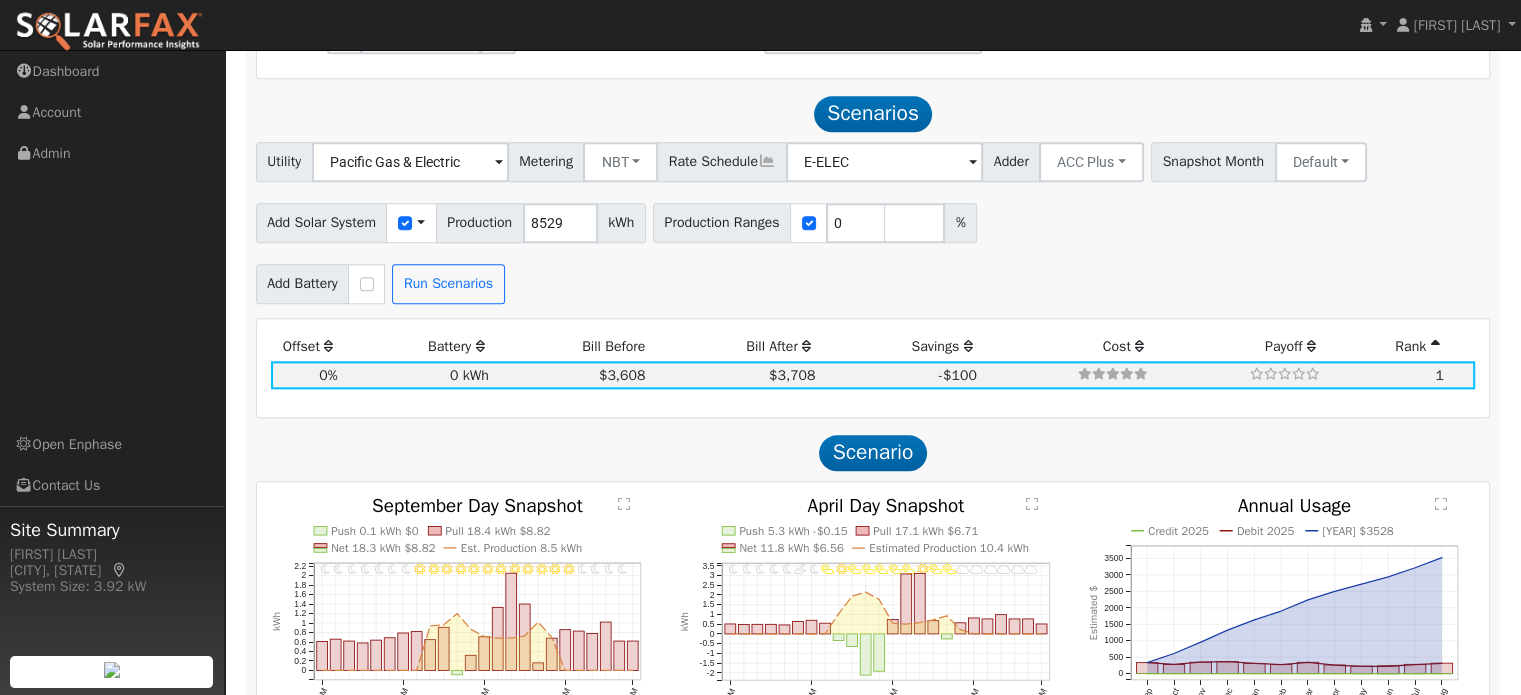 click on "$0" at bounding box center [803, 1011] 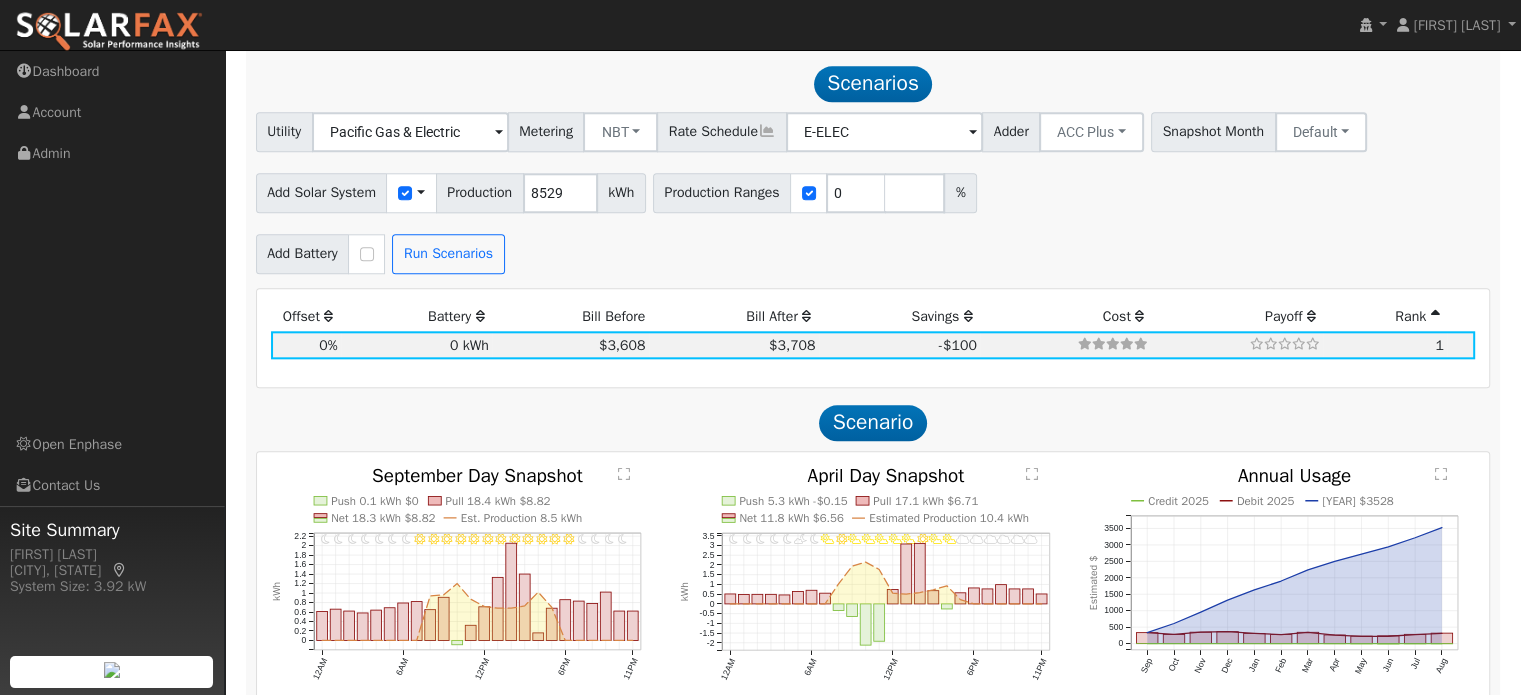 scroll, scrollTop: 2136, scrollLeft: 0, axis: vertical 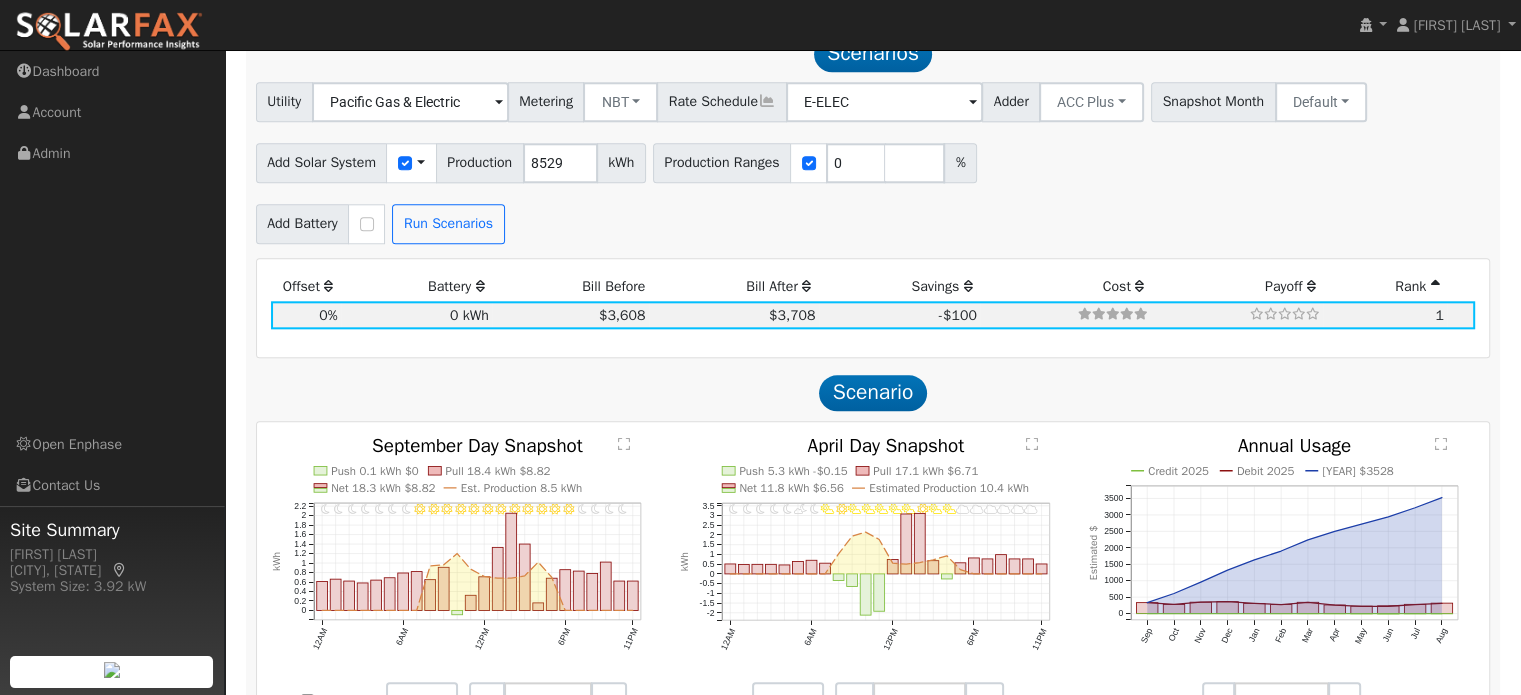 click on "$0" at bounding box center [803, 951] 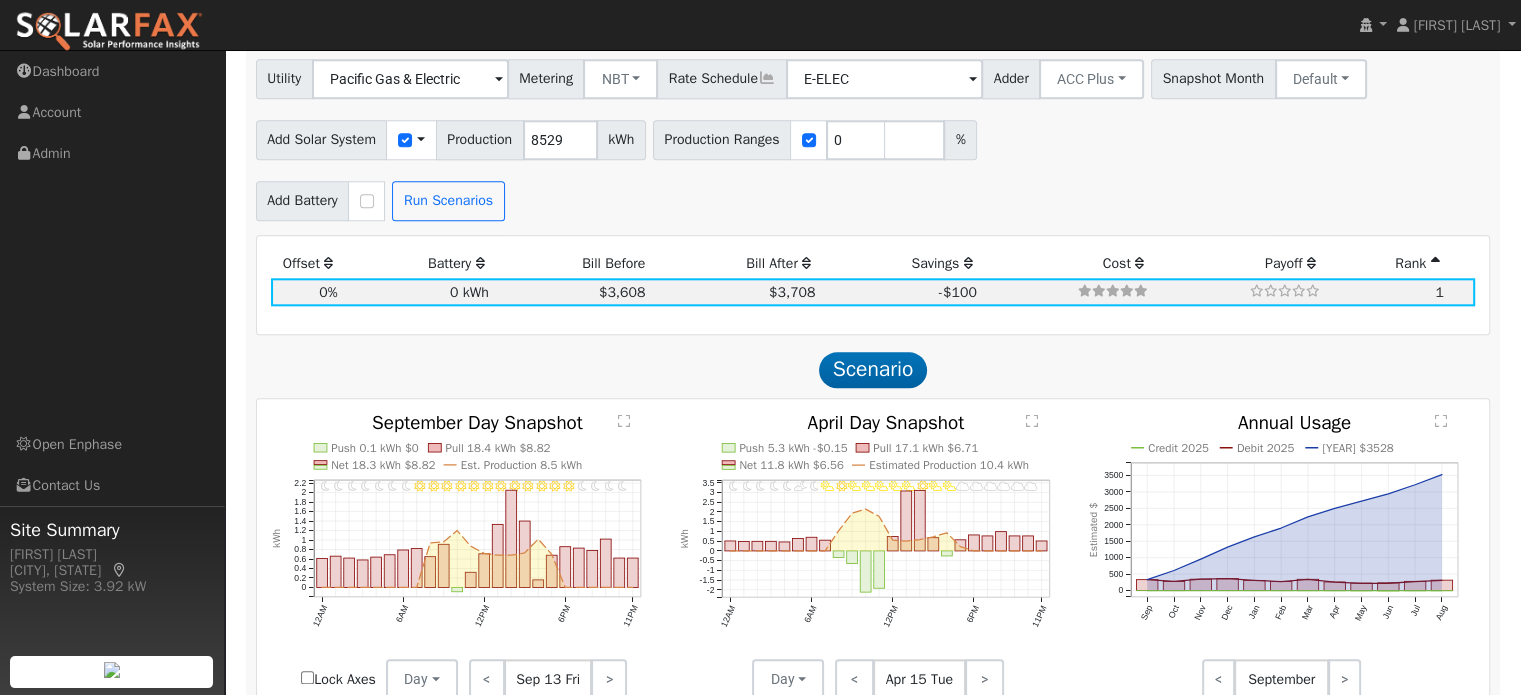 scroll, scrollTop: 2158, scrollLeft: 0, axis: vertical 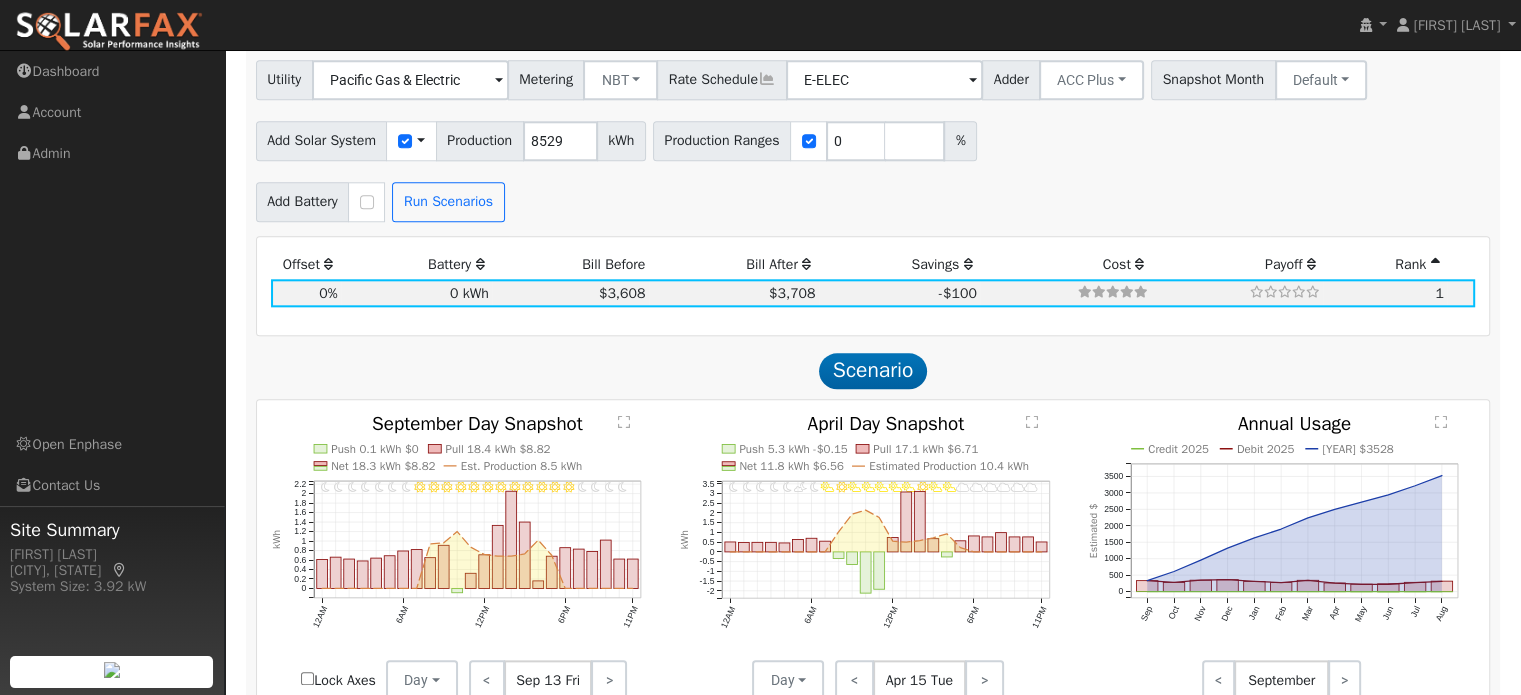 click on "0.0" at bounding box center [638, 1317] 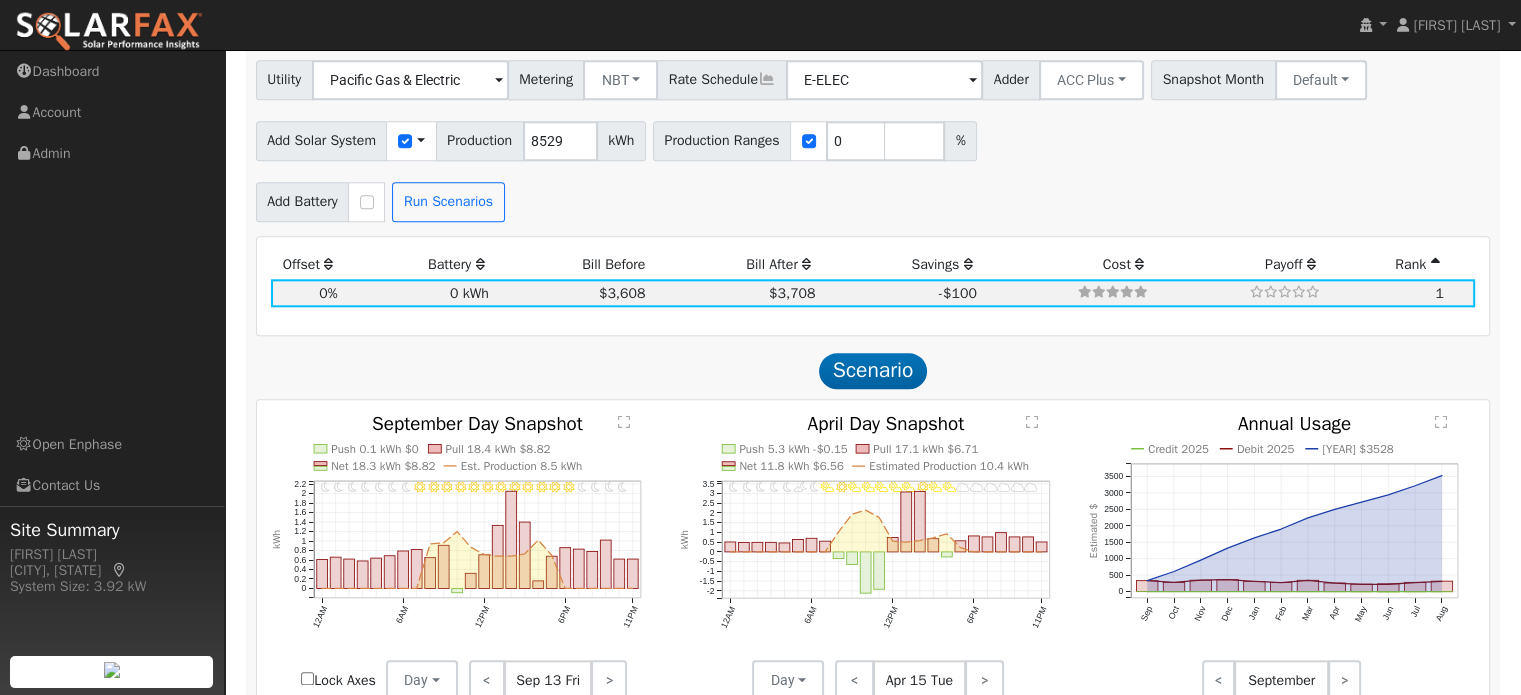 type on "11" 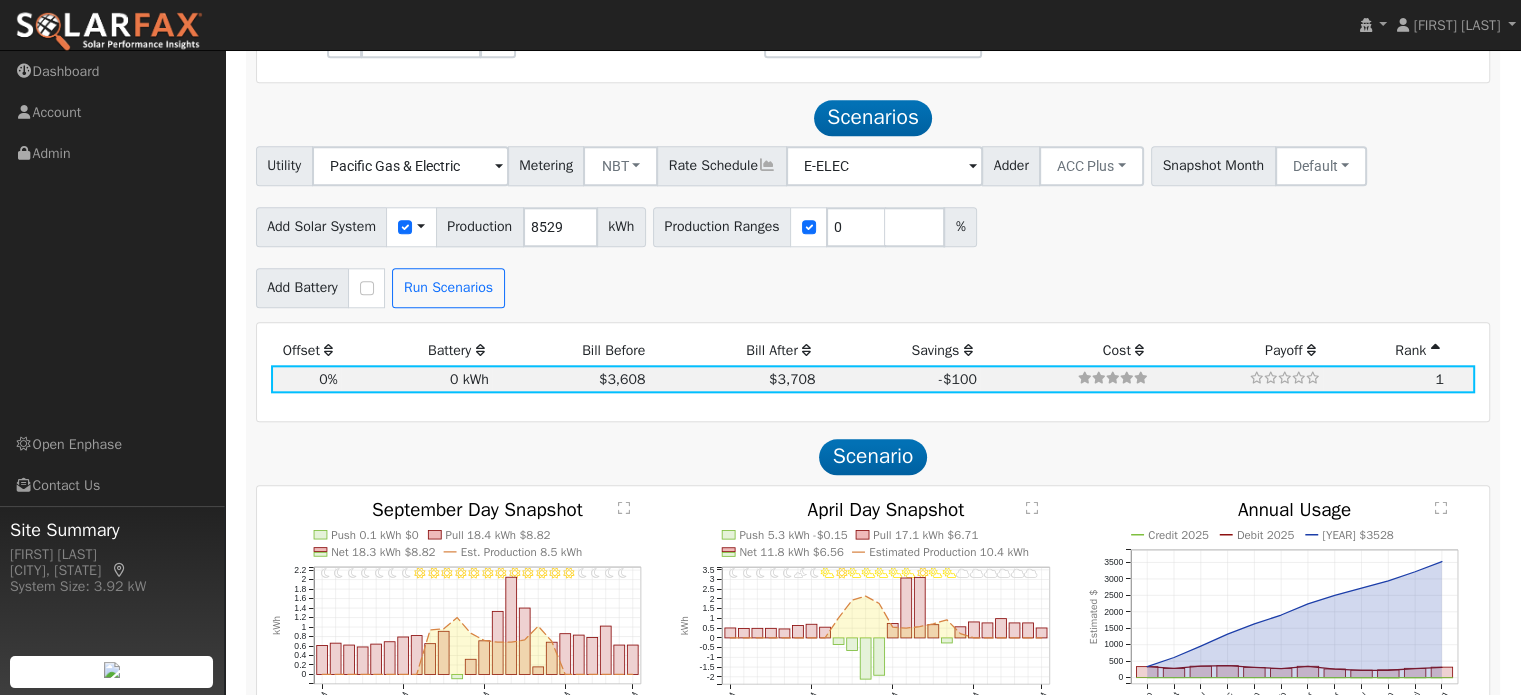 scroll, scrollTop: 2223, scrollLeft: 0, axis: vertical 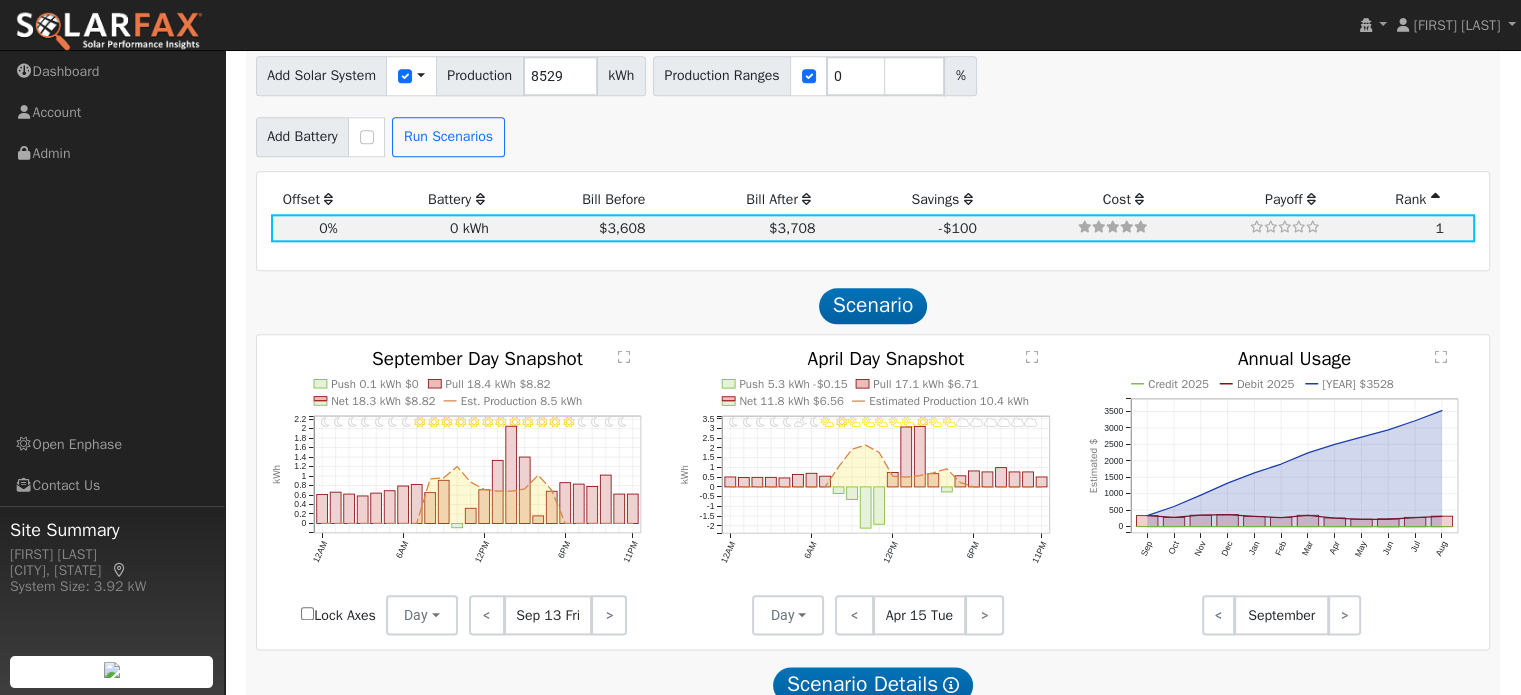 click on "$38,500" at bounding box center (803, 864) 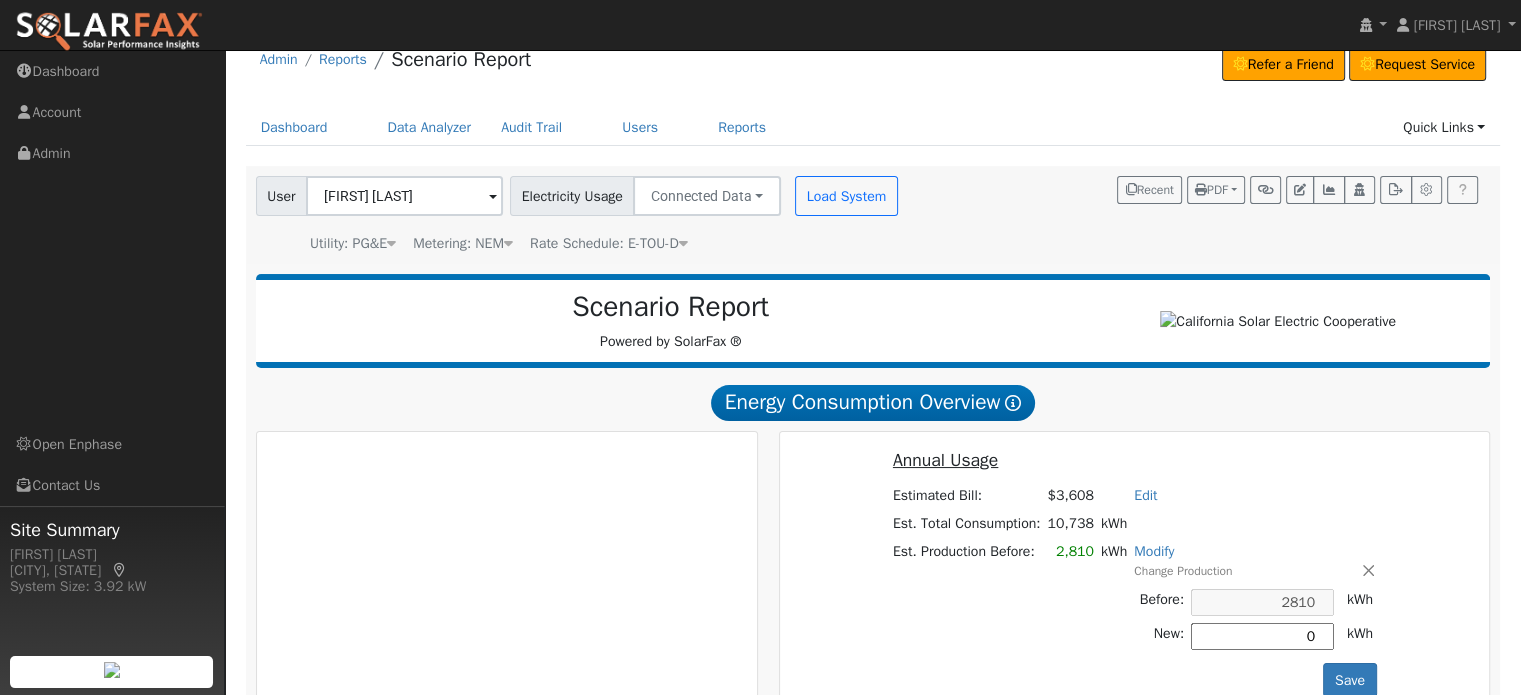 scroll, scrollTop: 0, scrollLeft: 0, axis: both 